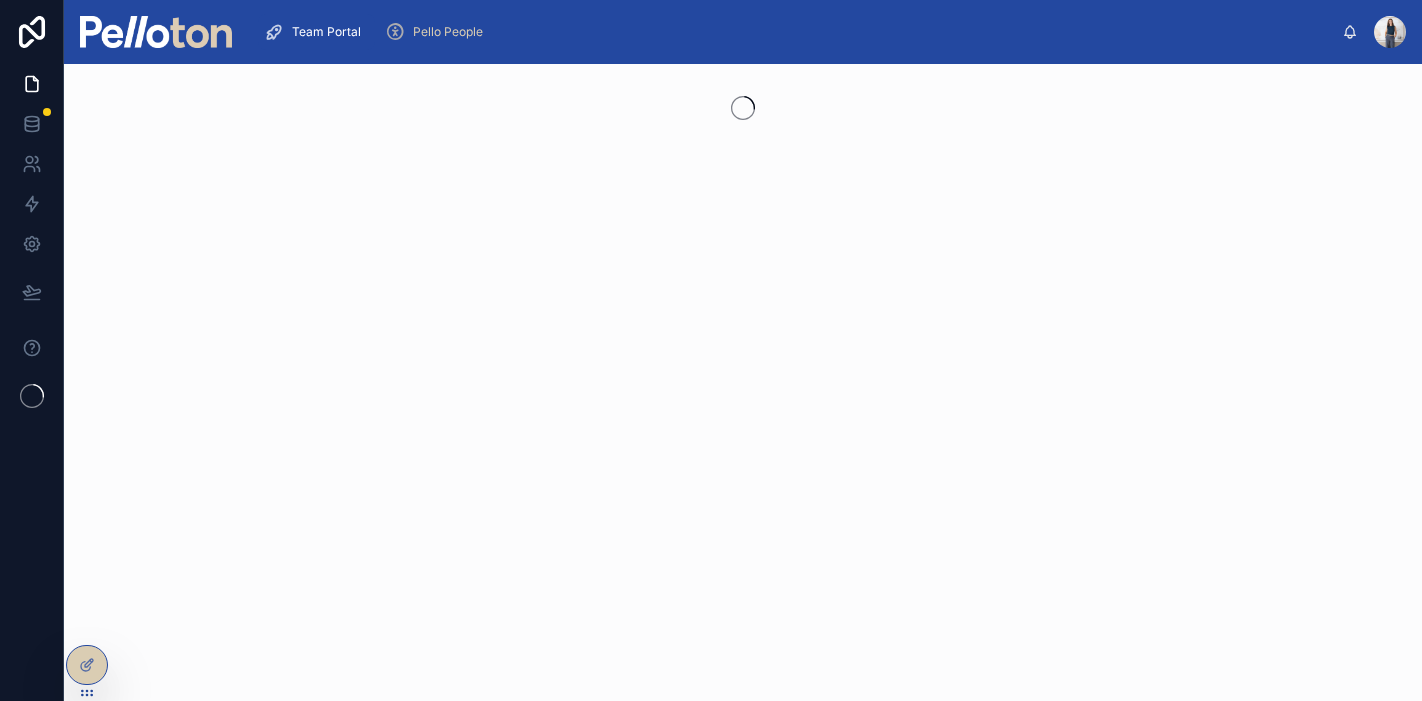 scroll, scrollTop: 0, scrollLeft: 0, axis: both 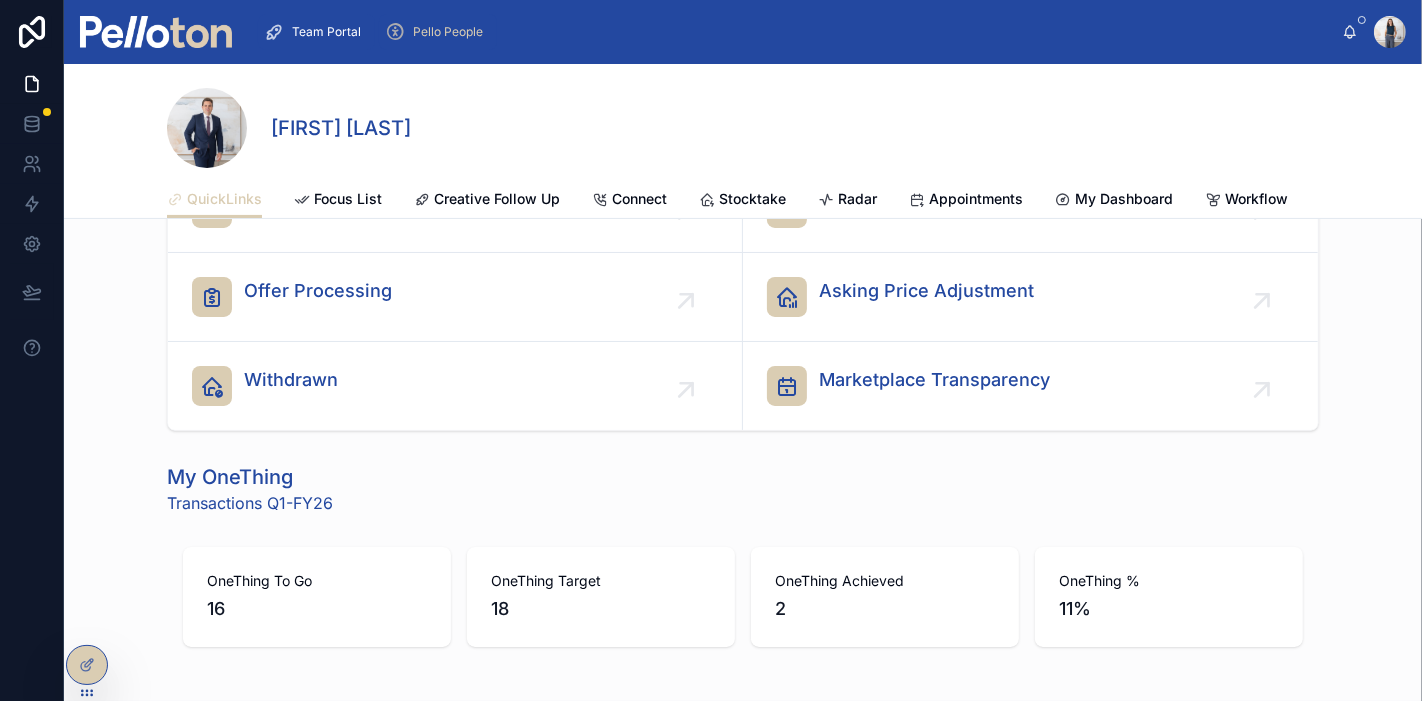 click on "Pello People" at bounding box center [448, 32] 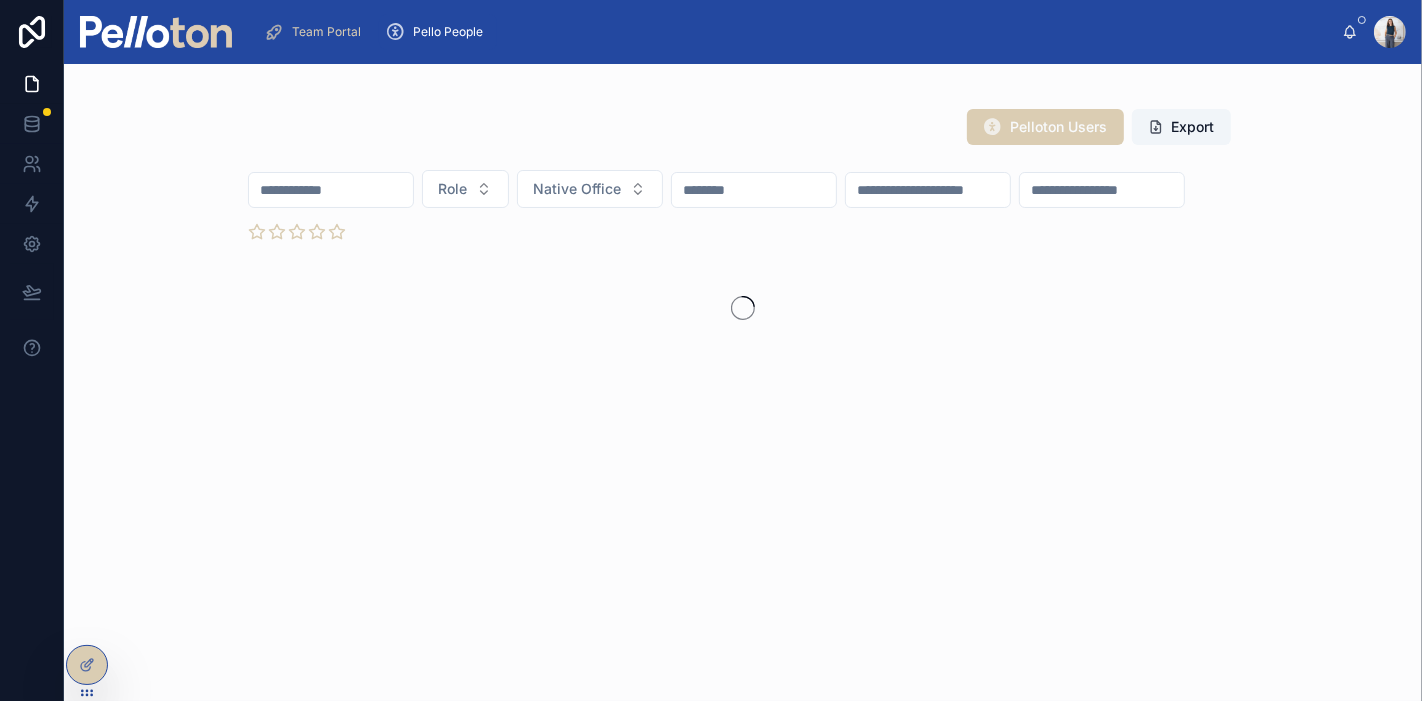 scroll, scrollTop: 0, scrollLeft: 0, axis: both 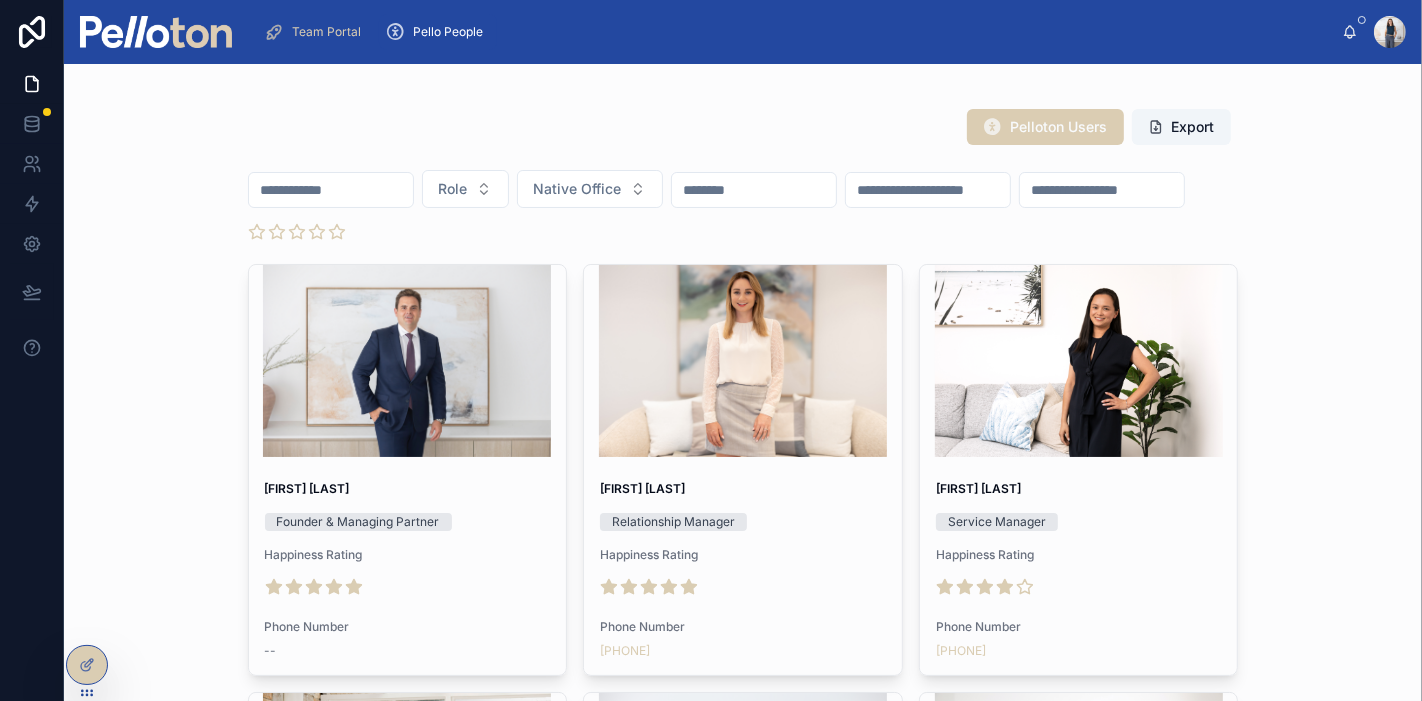 click at bounding box center [331, 190] 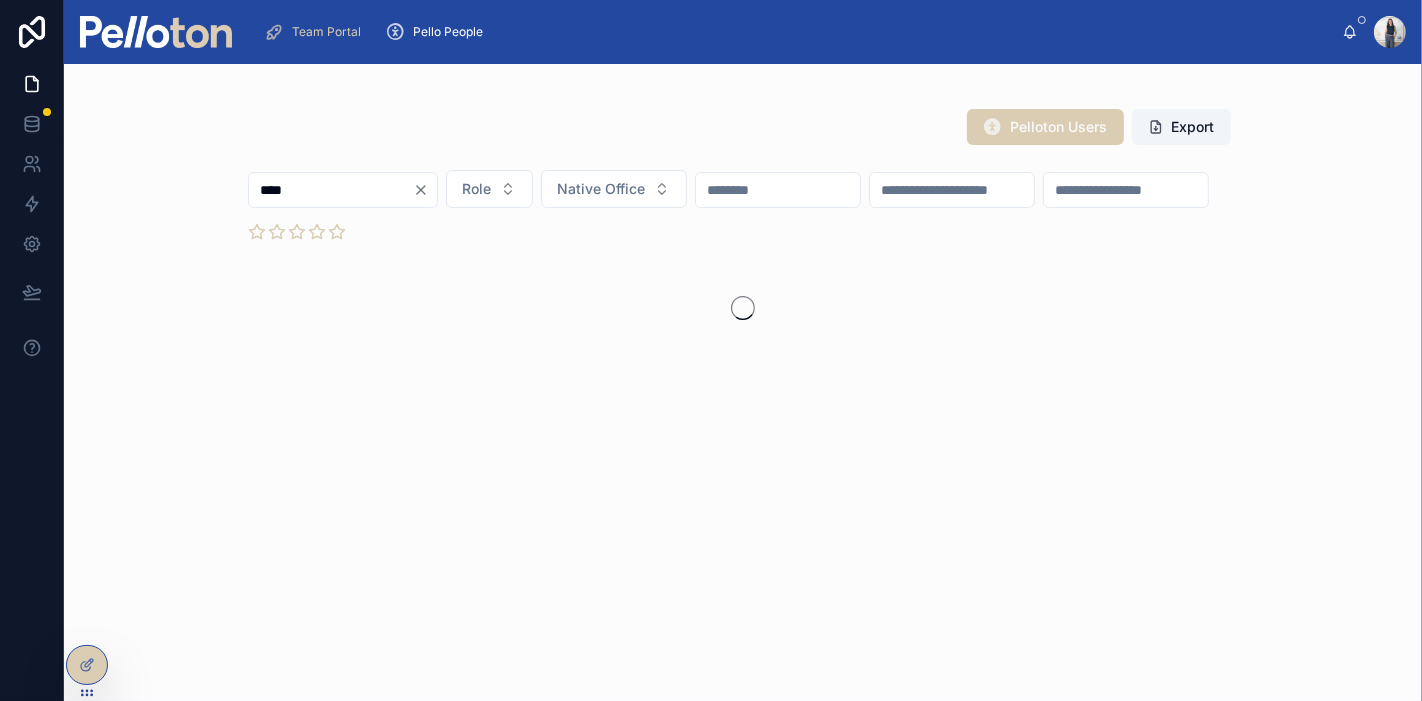 type on "****" 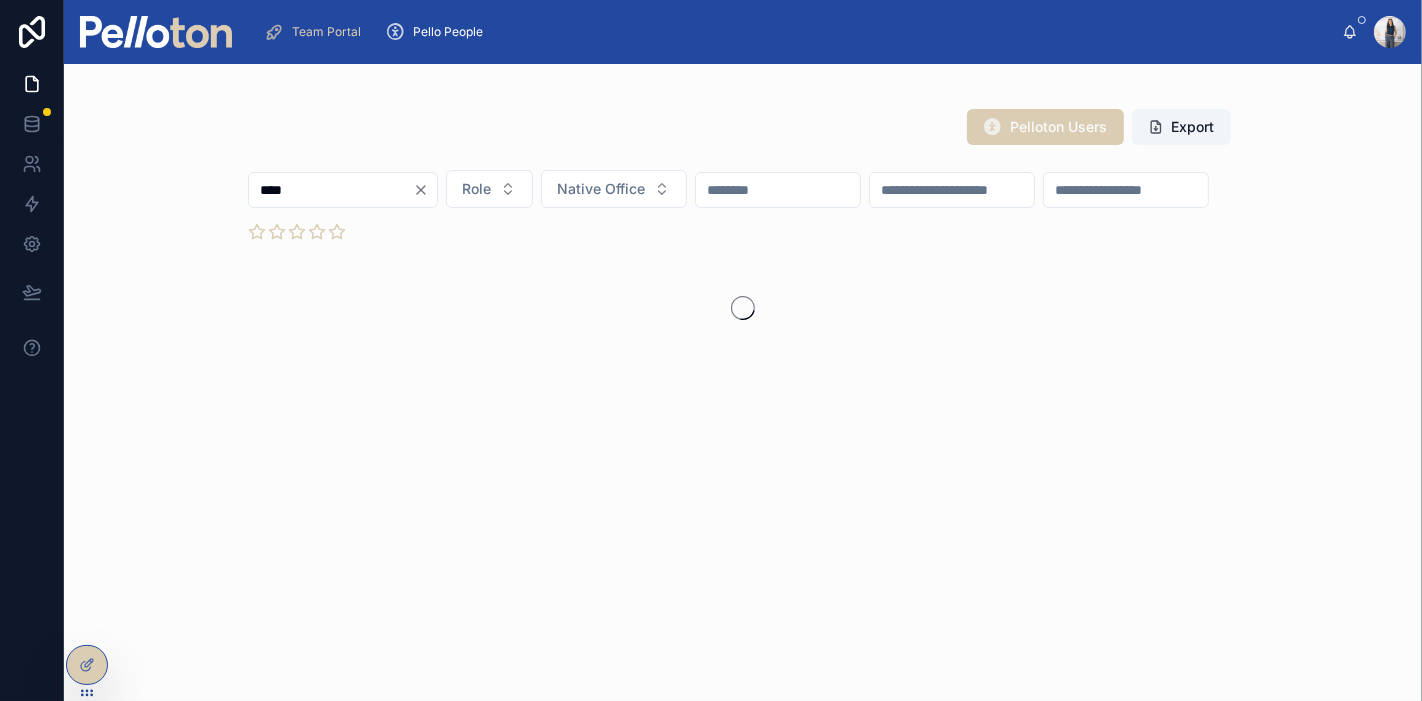 click at bounding box center (1126, 190) 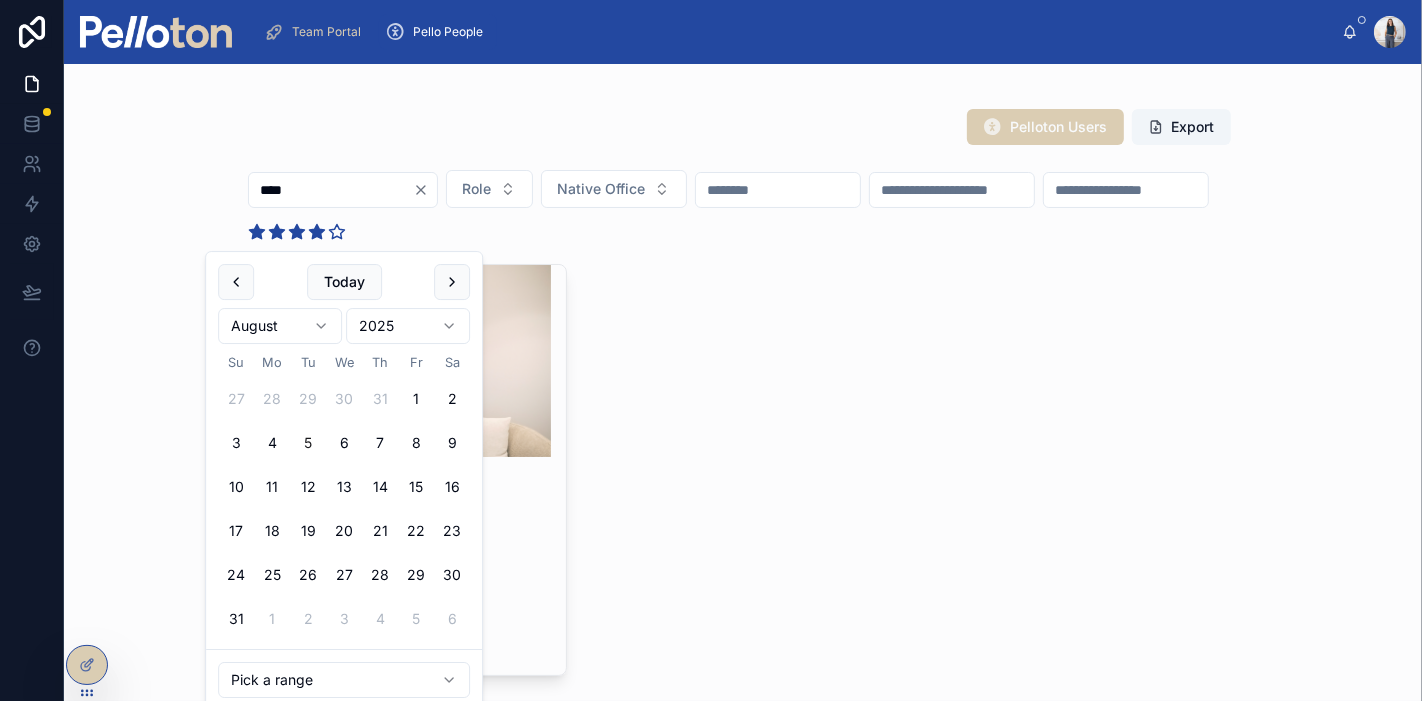 click on "Pelloton Users Export" at bounding box center [743, 127] 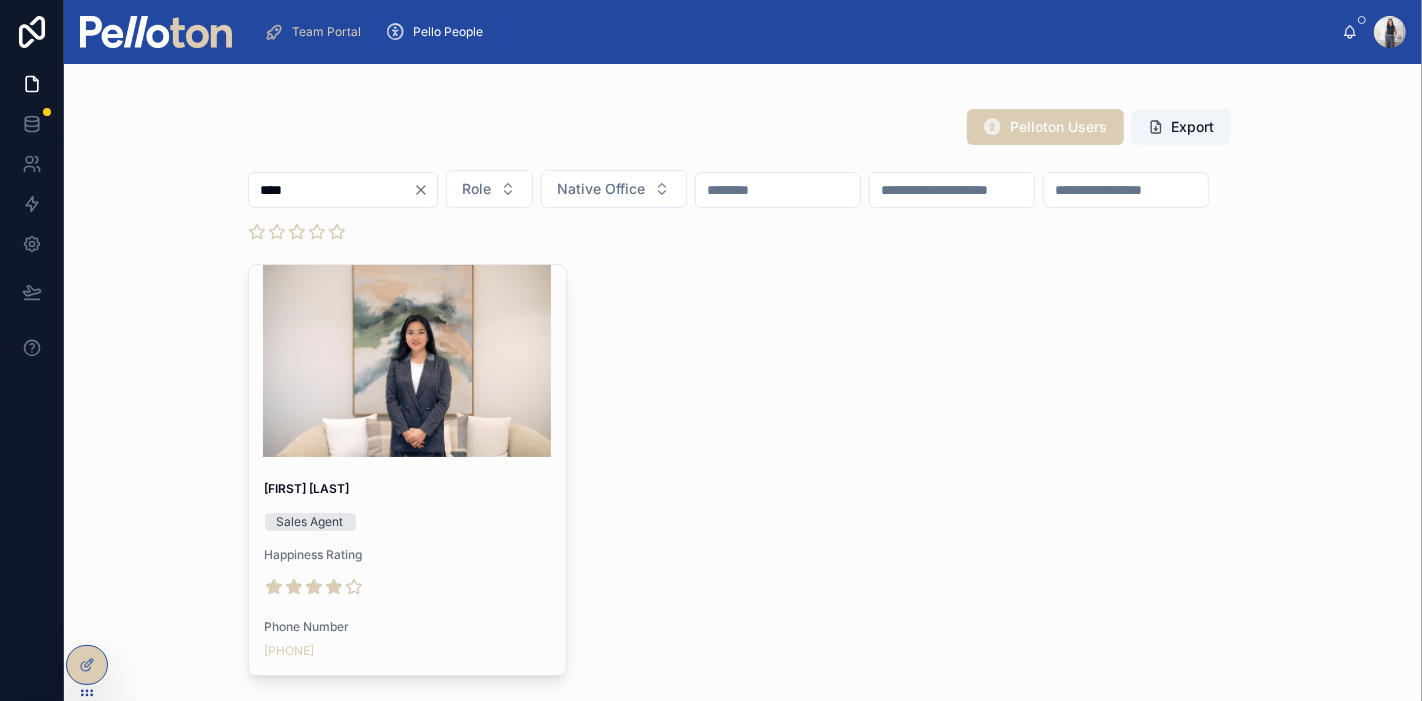 click at bounding box center (408, 361) 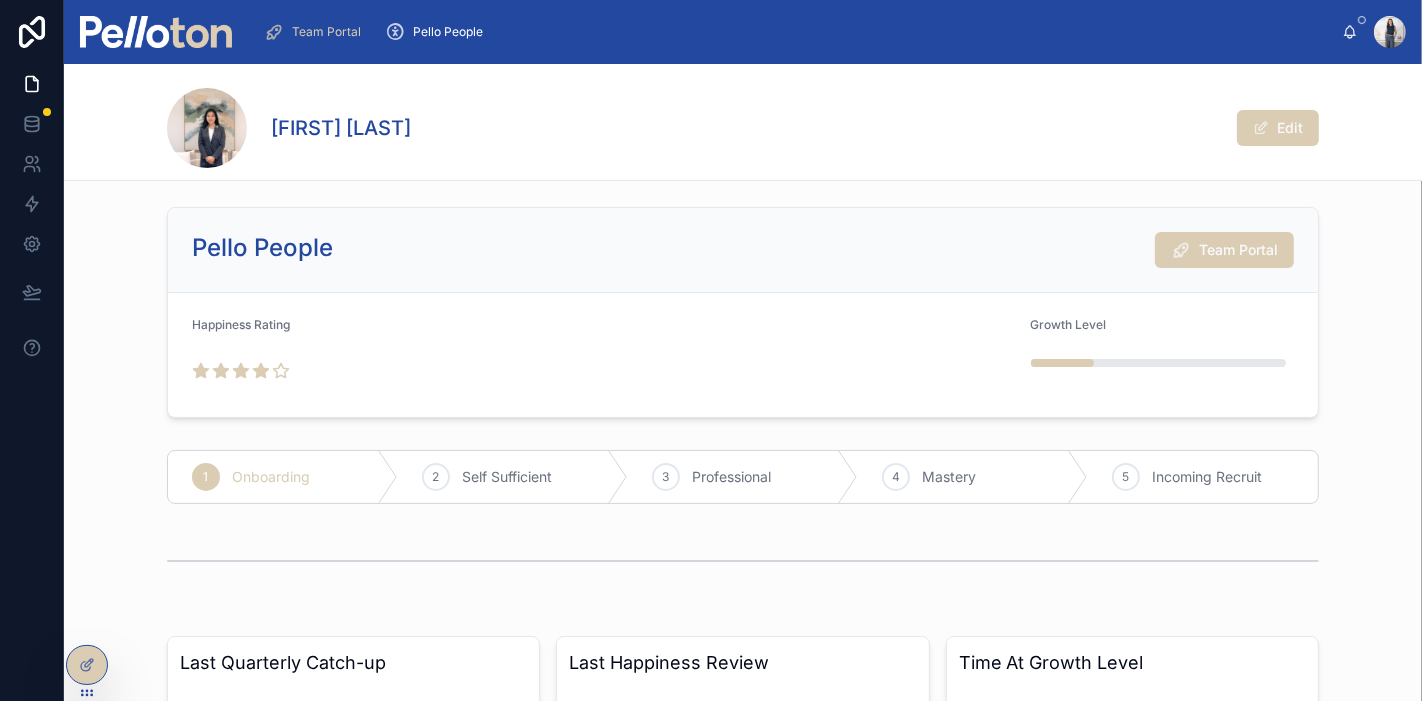 scroll, scrollTop: 0, scrollLeft: 0, axis: both 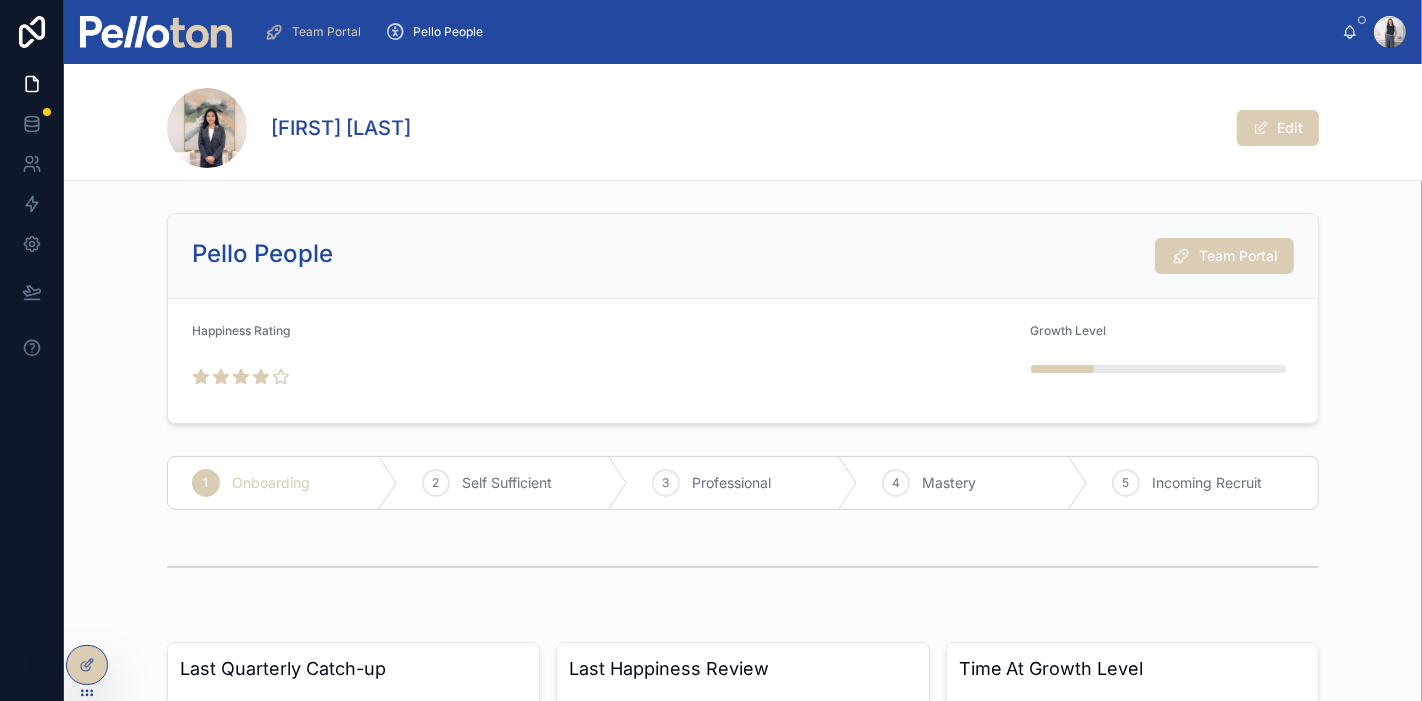 click on "Team Portal" at bounding box center [1238, 256] 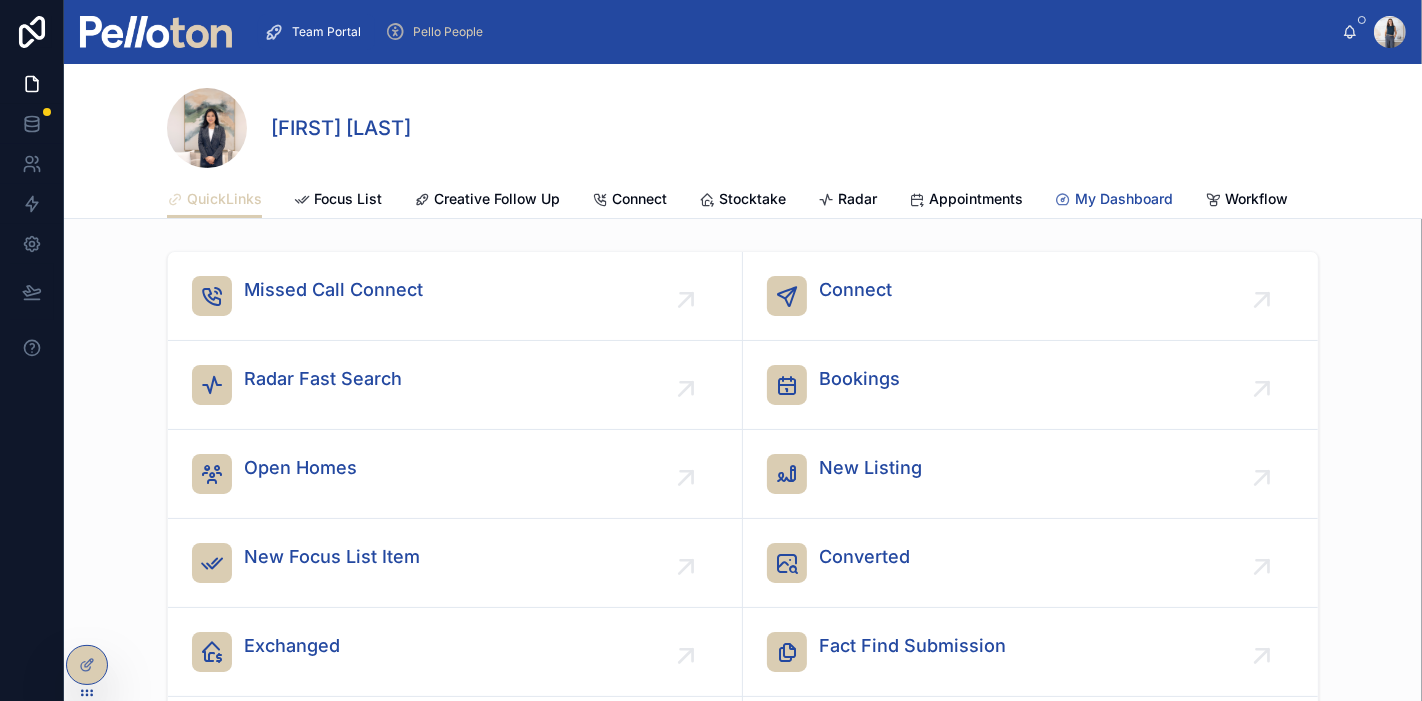 click on "My Dashboard" at bounding box center (1124, 199) 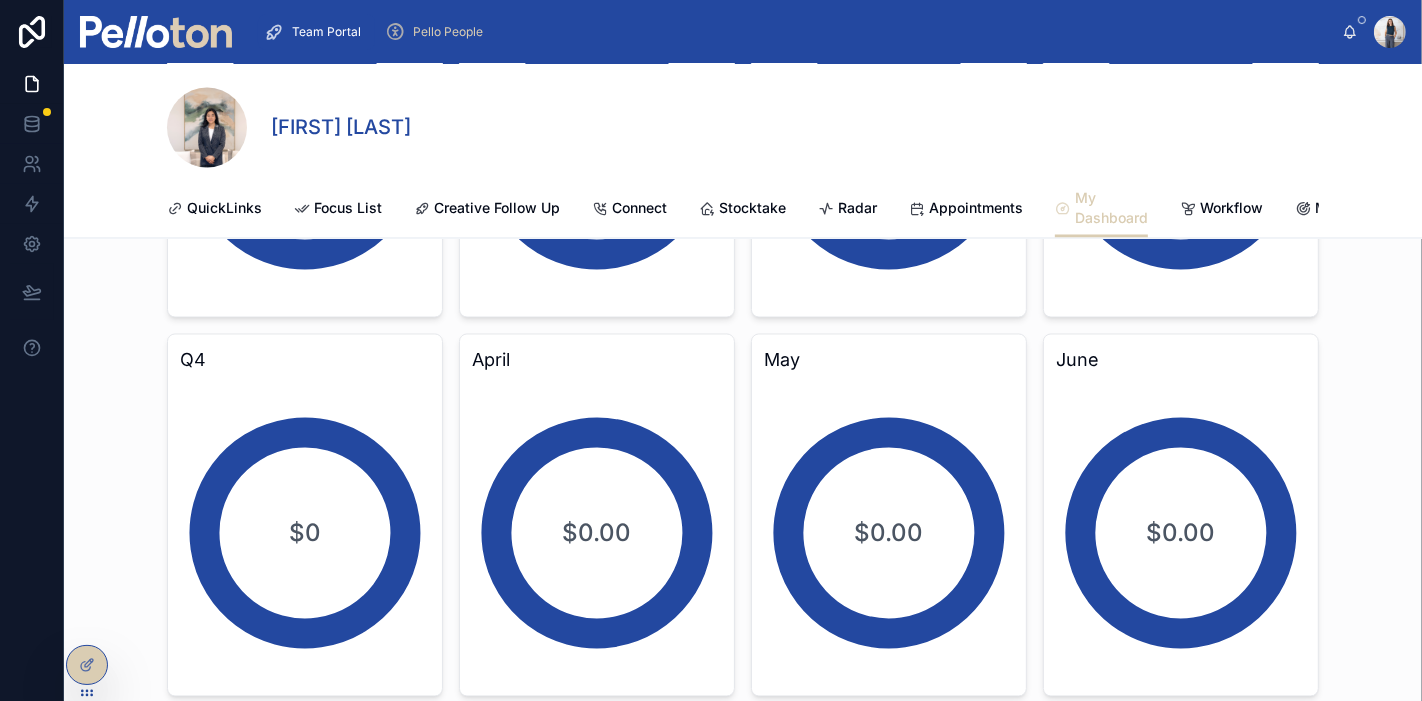 scroll, scrollTop: 9093, scrollLeft: 0, axis: vertical 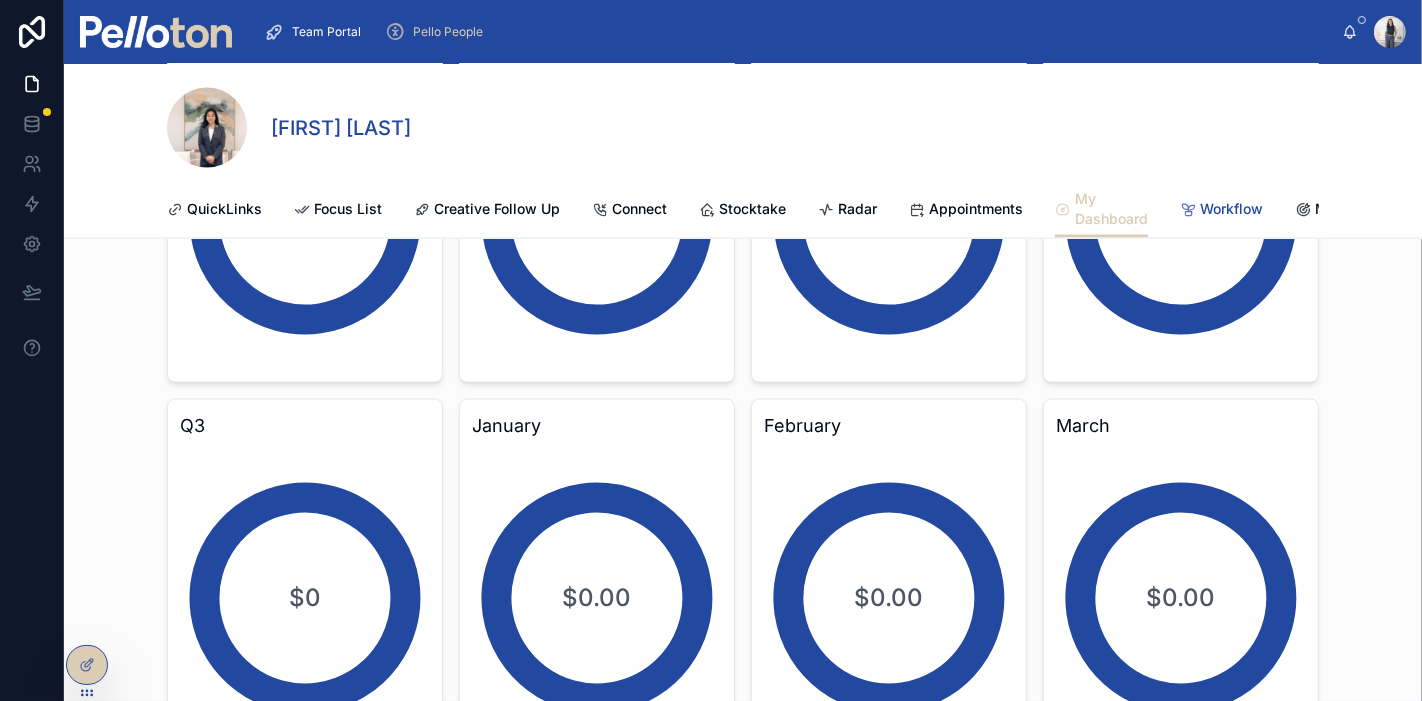 click on "Workflow" at bounding box center [1231, 209] 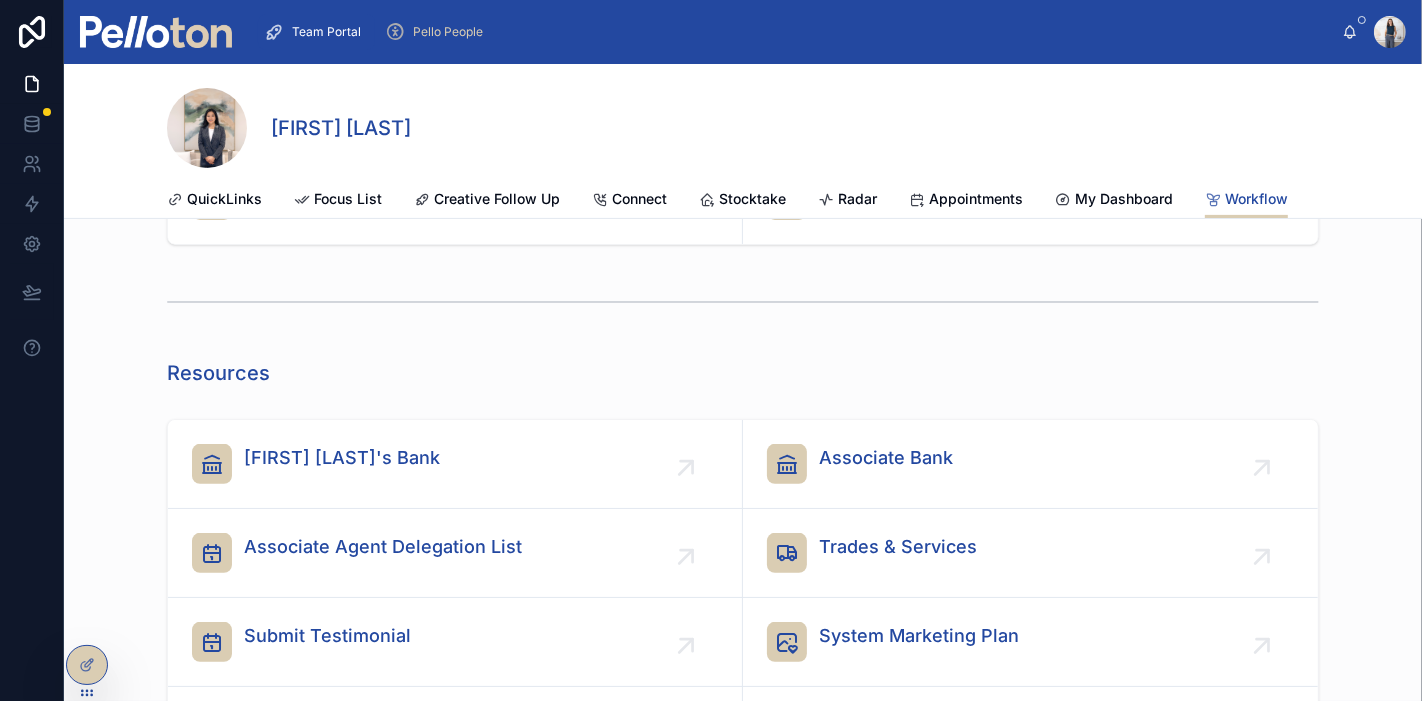 scroll, scrollTop: 666, scrollLeft: 0, axis: vertical 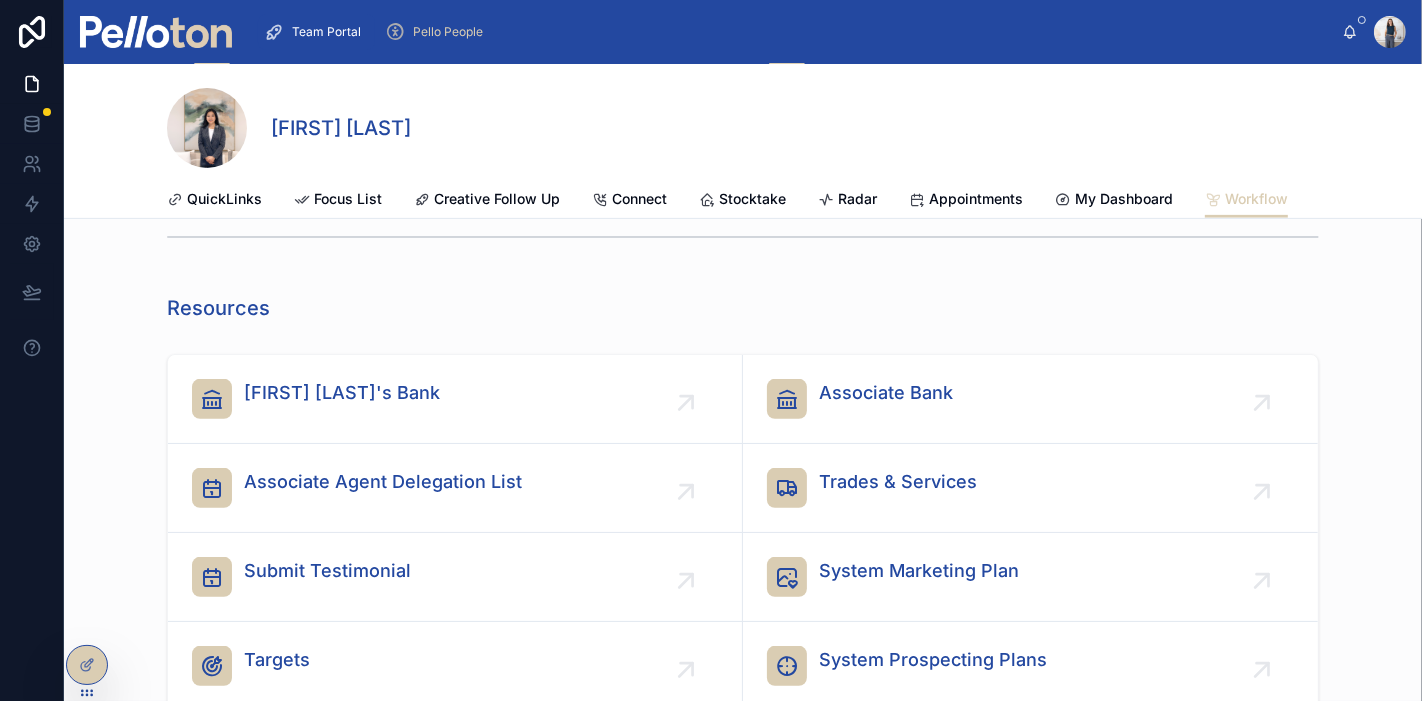 click on "[FIRST] [LAST]'s Bank" at bounding box center [455, 399] 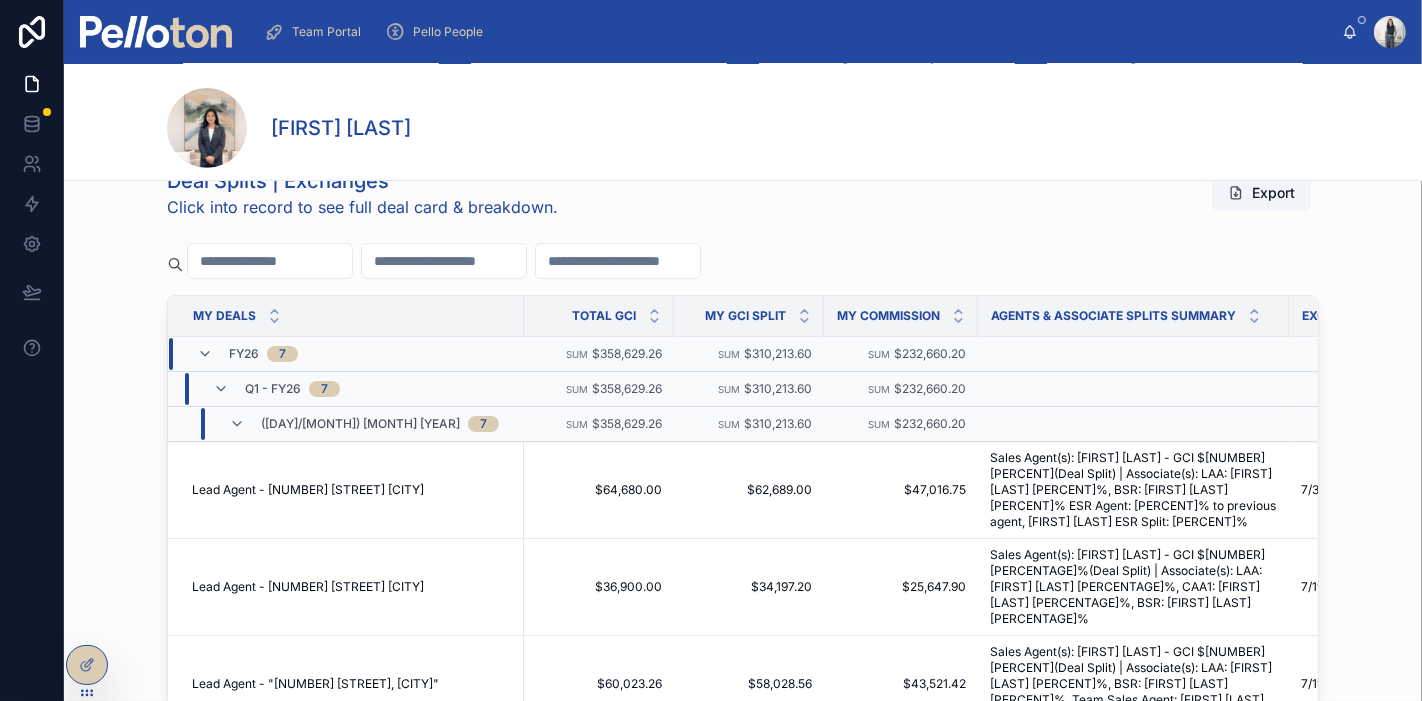 scroll, scrollTop: 777, scrollLeft: 0, axis: vertical 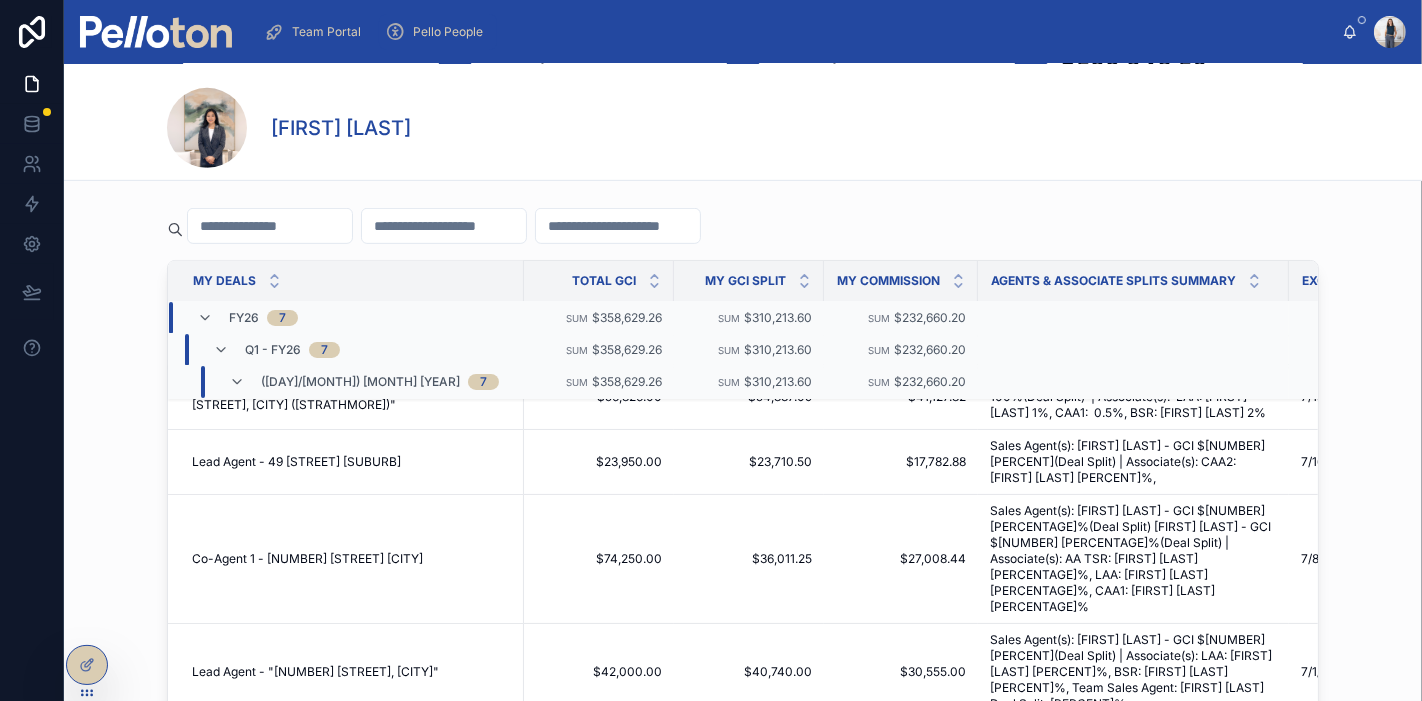 click on "Pello People" at bounding box center (448, 32) 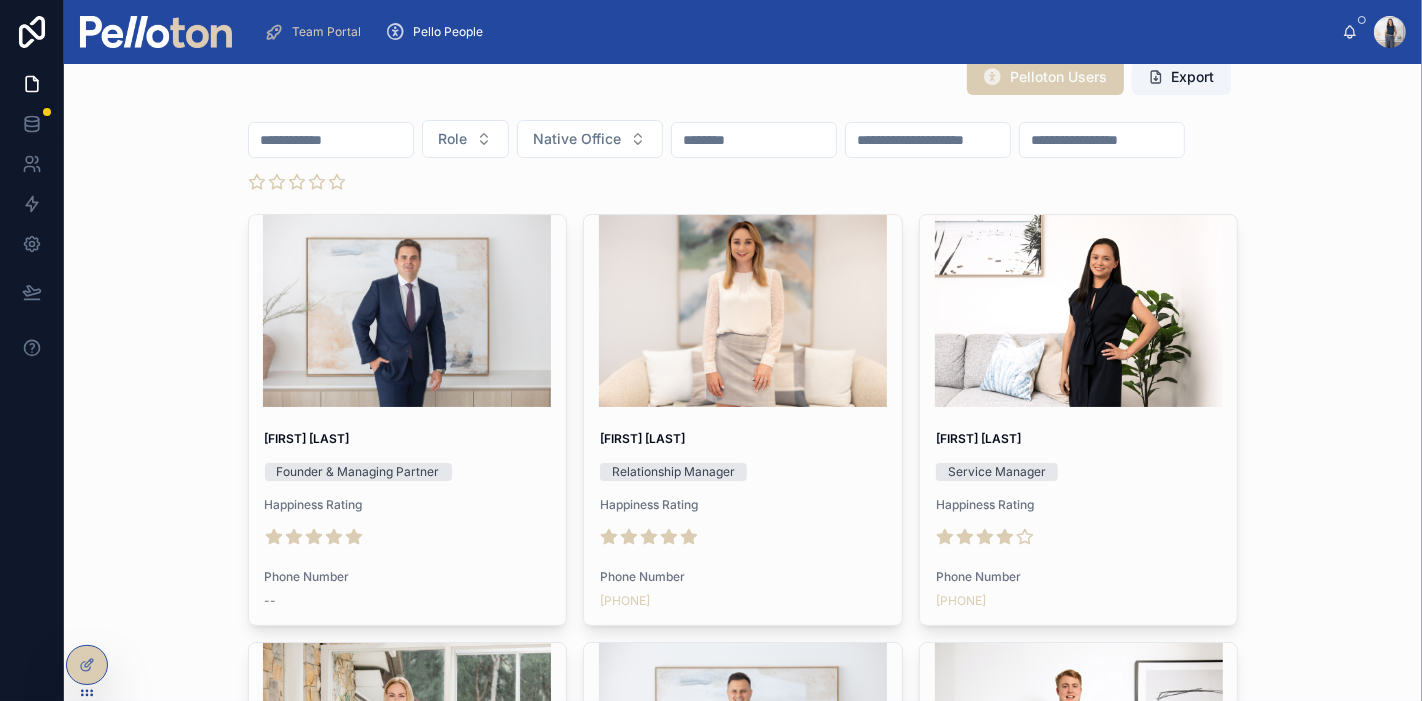 scroll, scrollTop: 0, scrollLeft: 0, axis: both 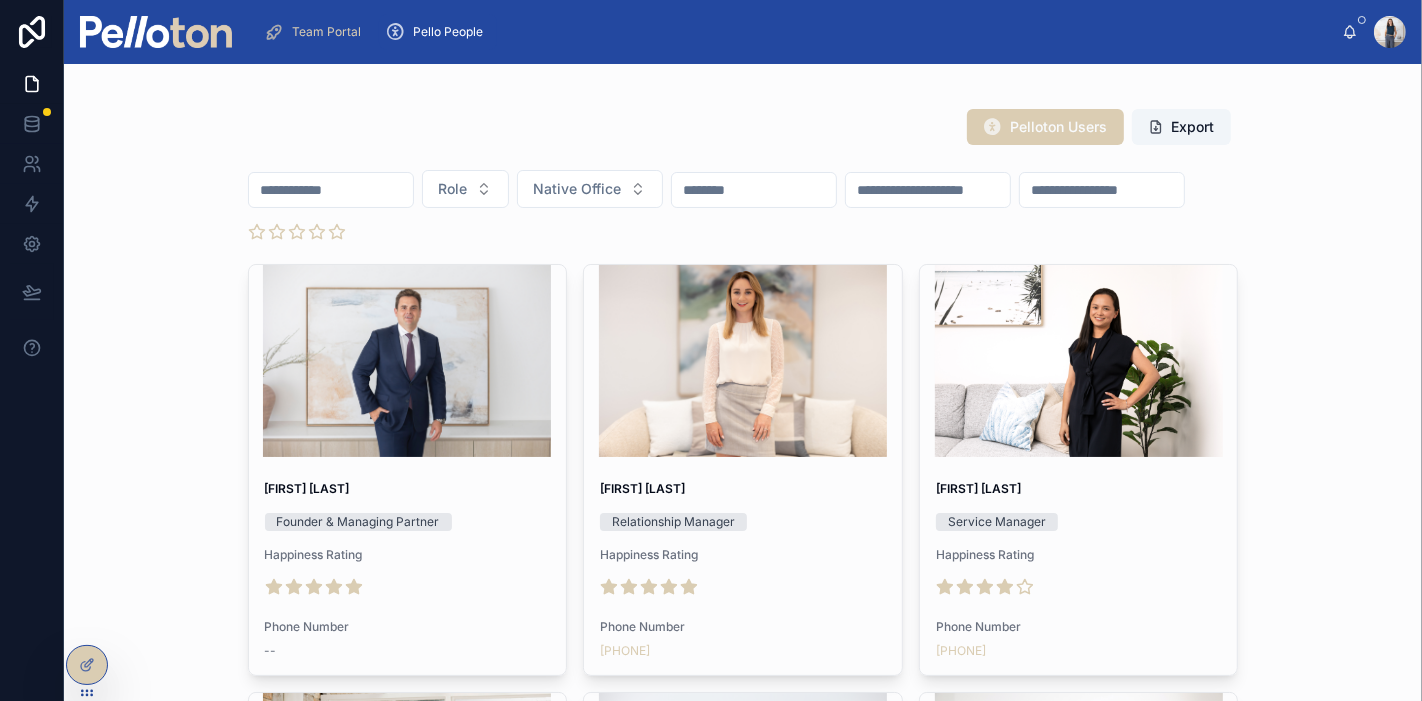 click at bounding box center (331, 190) 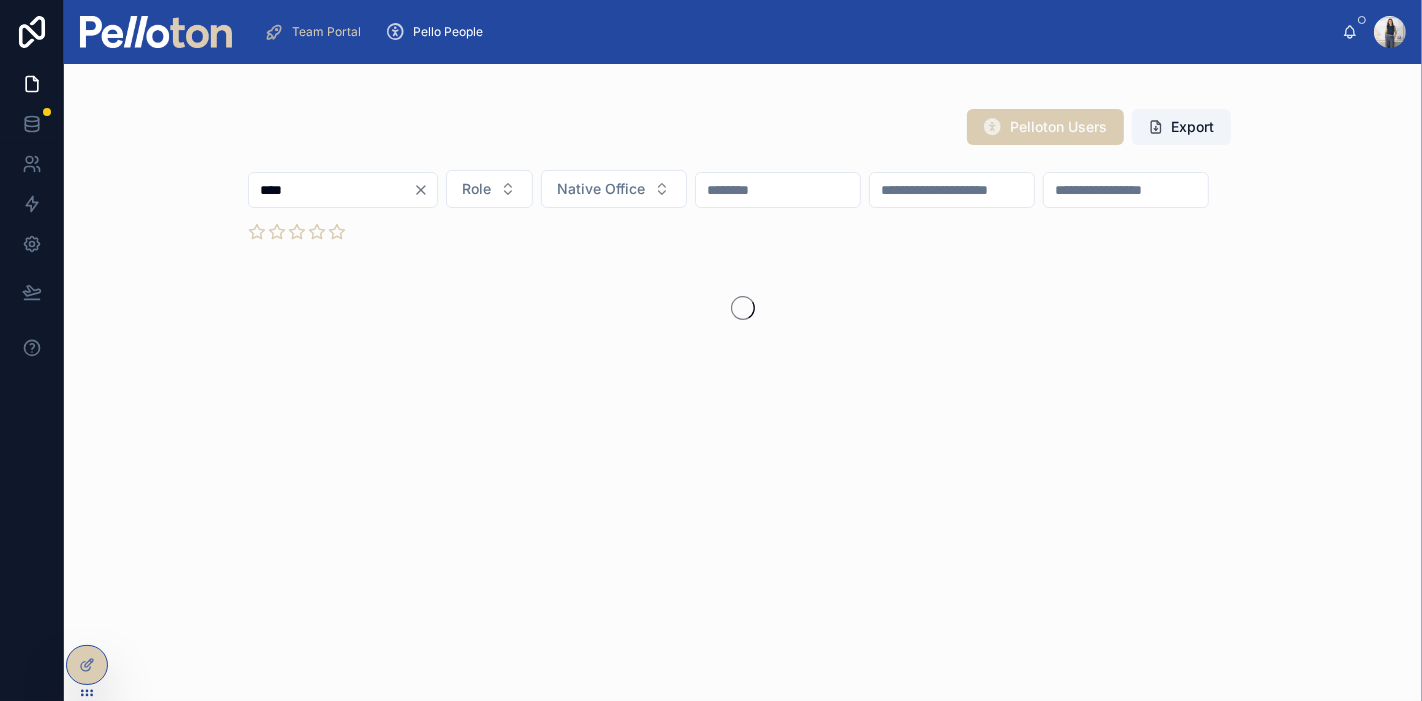 type on "****" 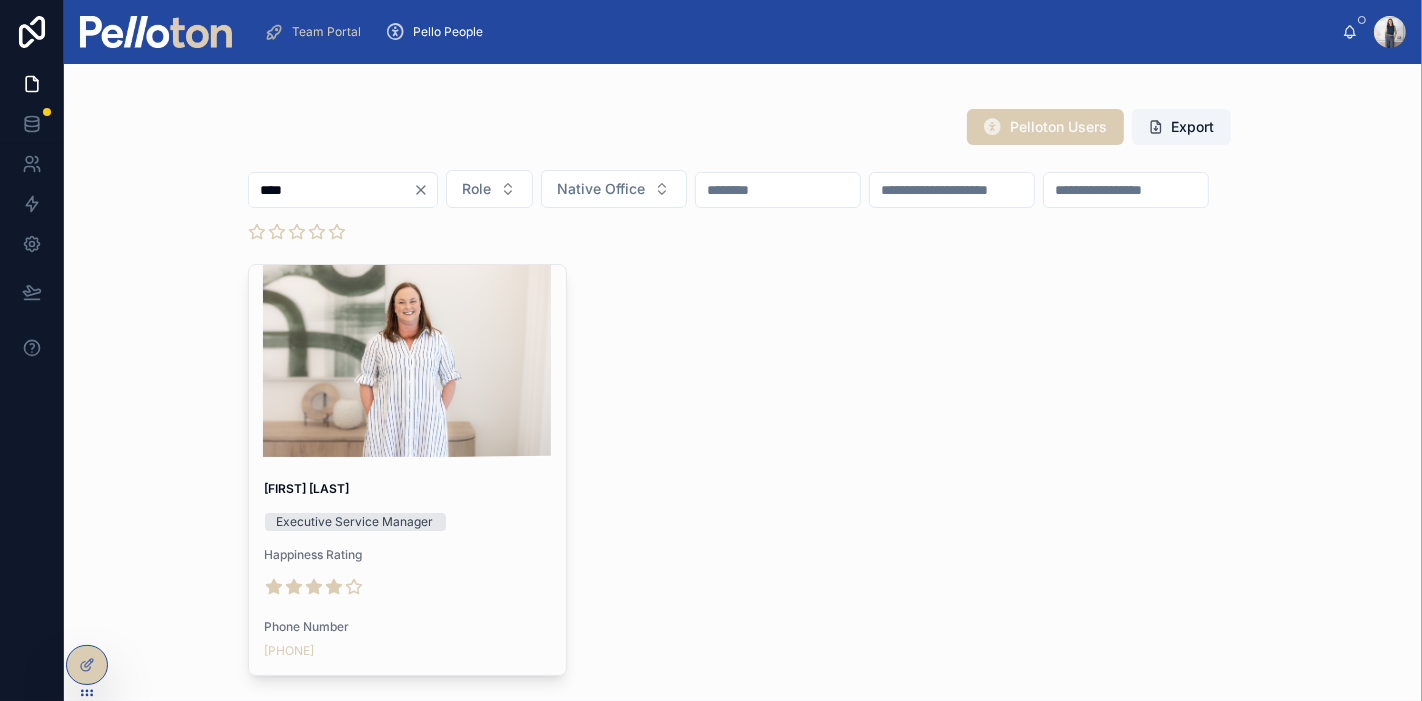 click at bounding box center [408, 361] 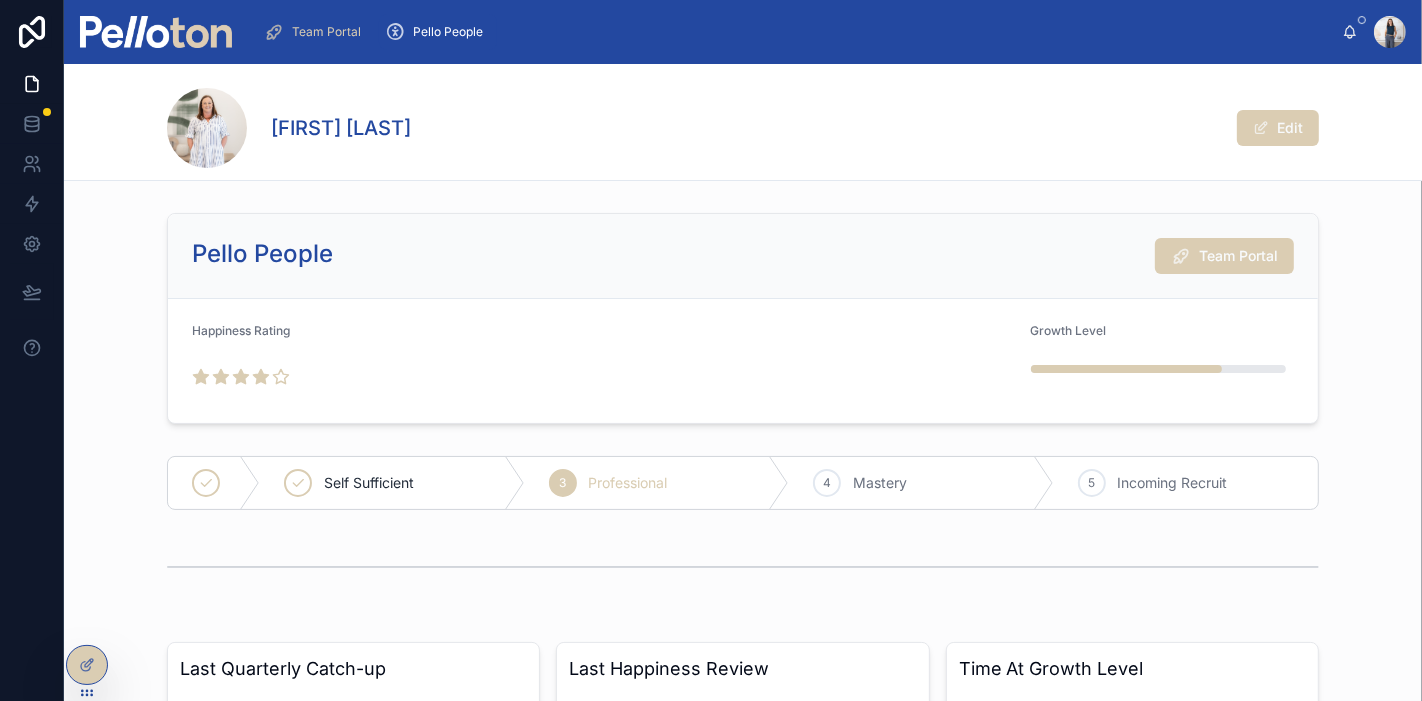 click on "Team Portal" at bounding box center (1238, 256) 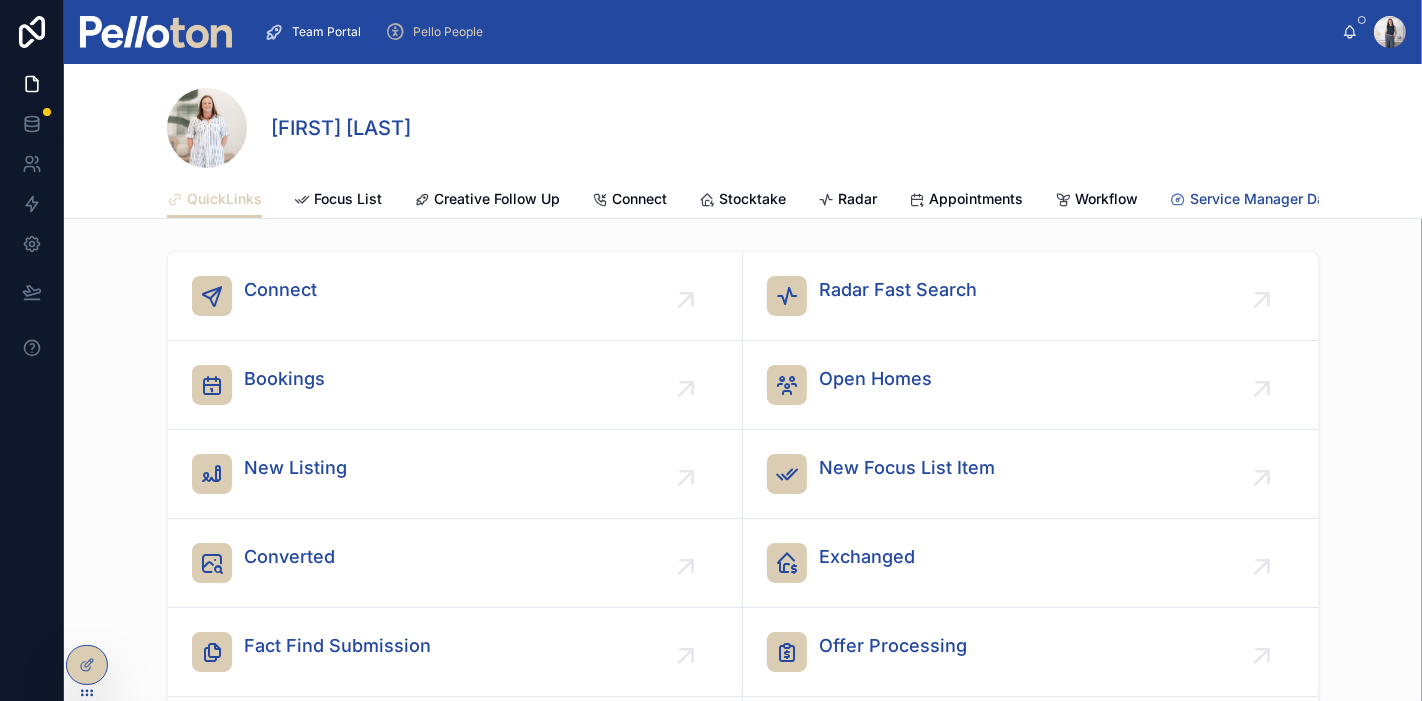 click on "Service Manager Dashboard" at bounding box center [1285, 199] 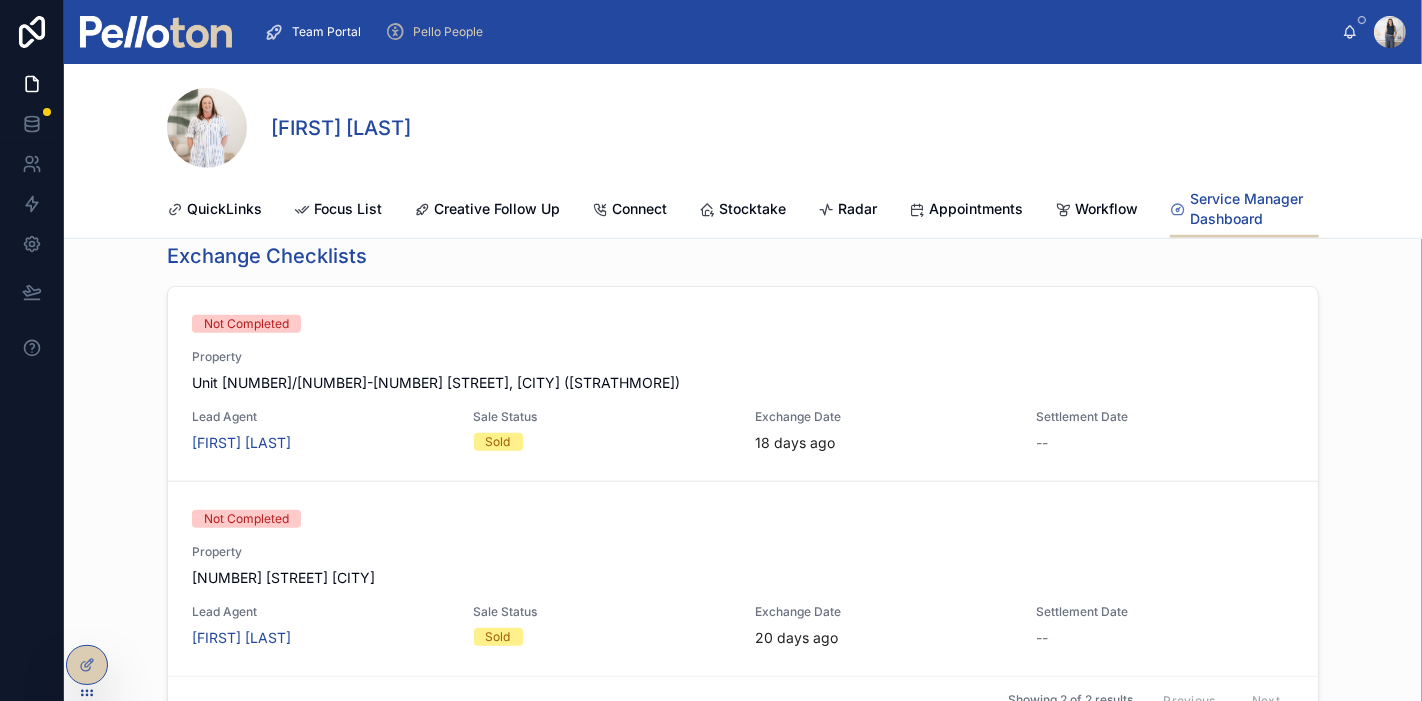 scroll, scrollTop: 1444, scrollLeft: 0, axis: vertical 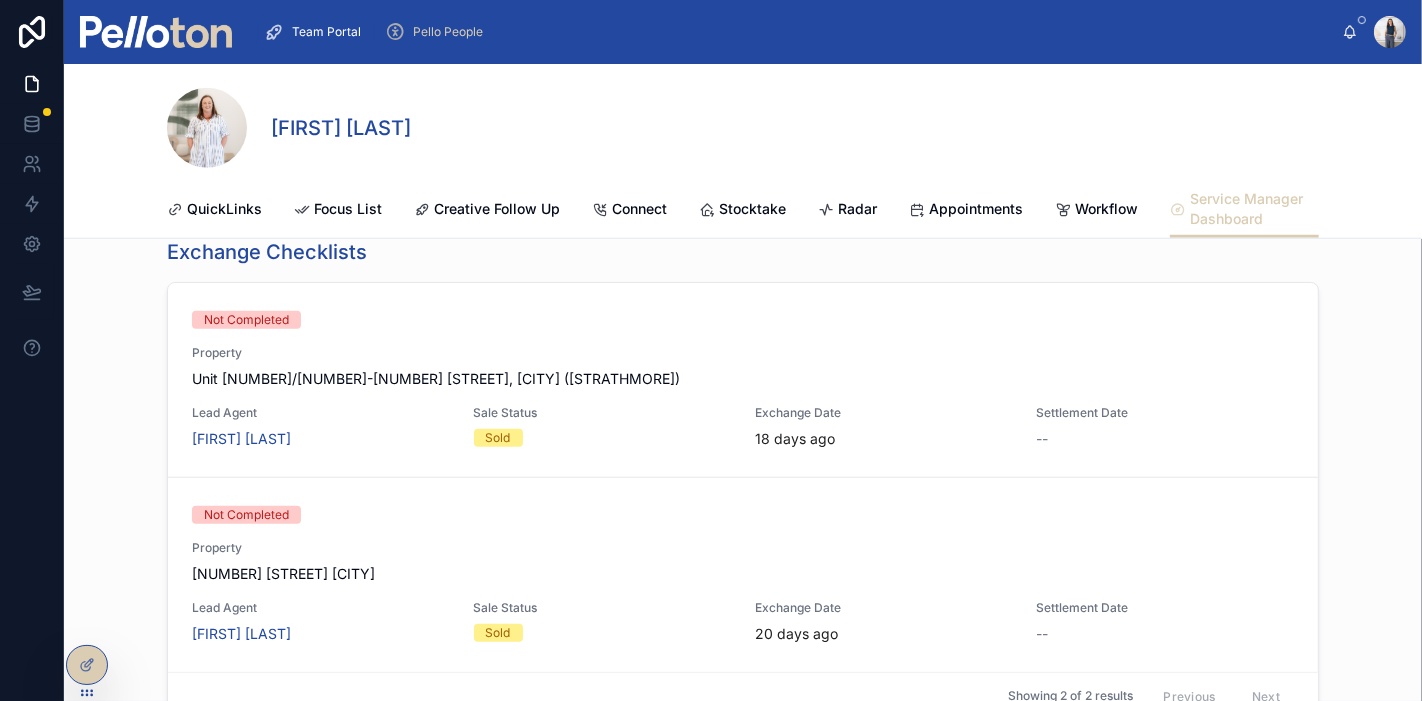 click on "[NUMBER] [STREET] [CITY]" at bounding box center [743, 574] 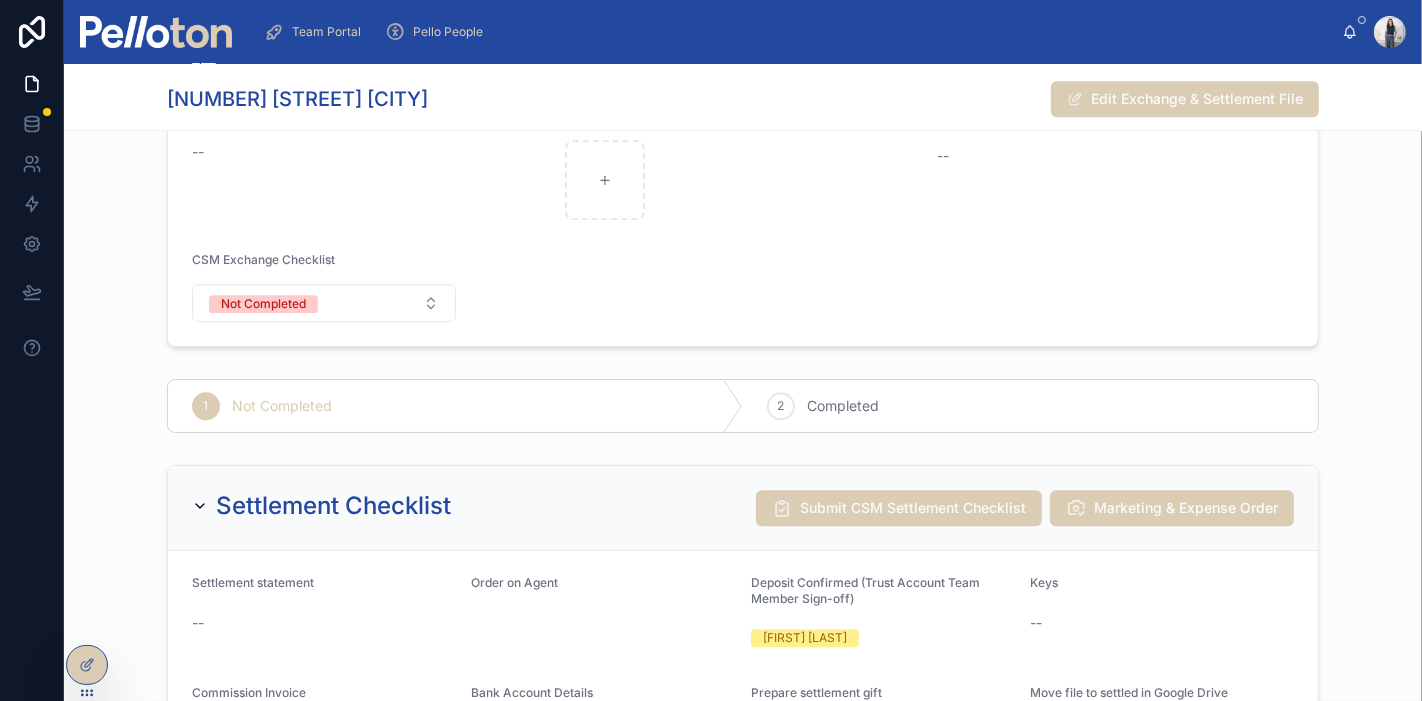 scroll, scrollTop: 4222, scrollLeft: 0, axis: vertical 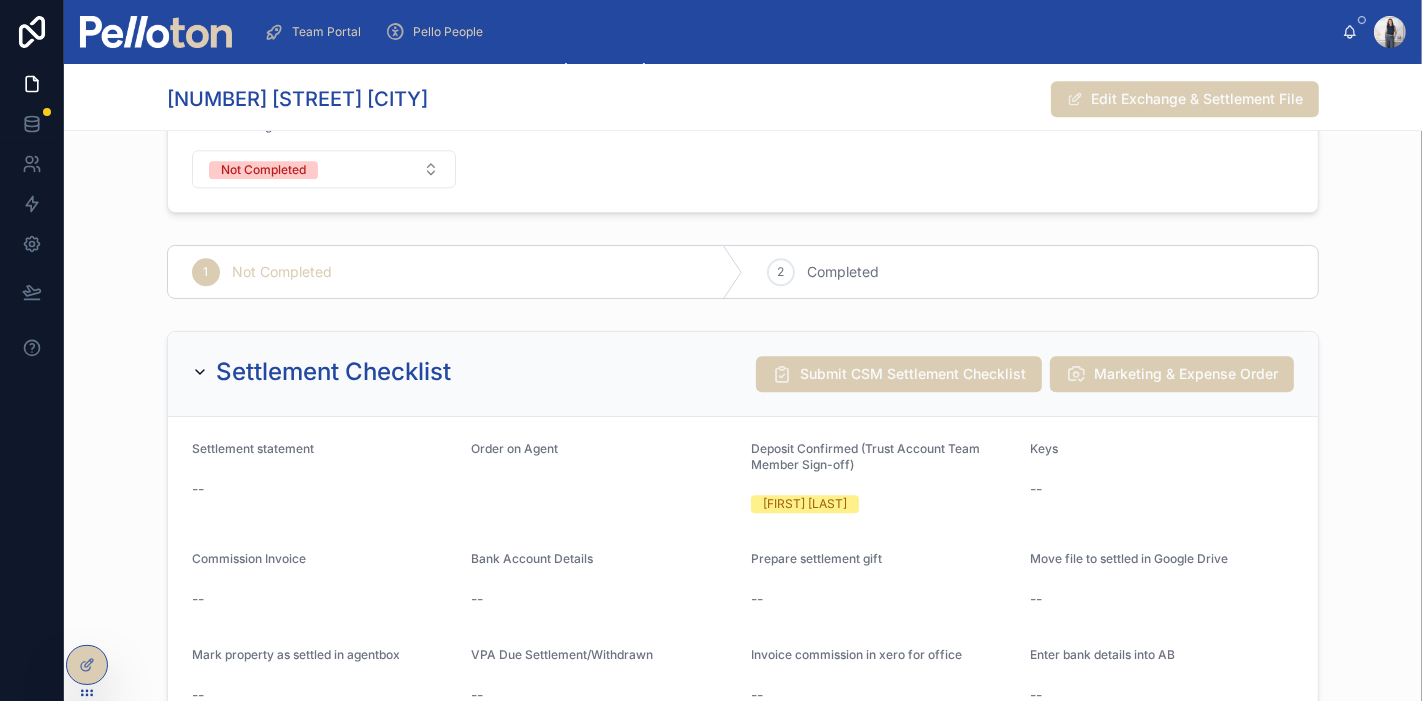 click on "Not Completed" at bounding box center [324, 169] 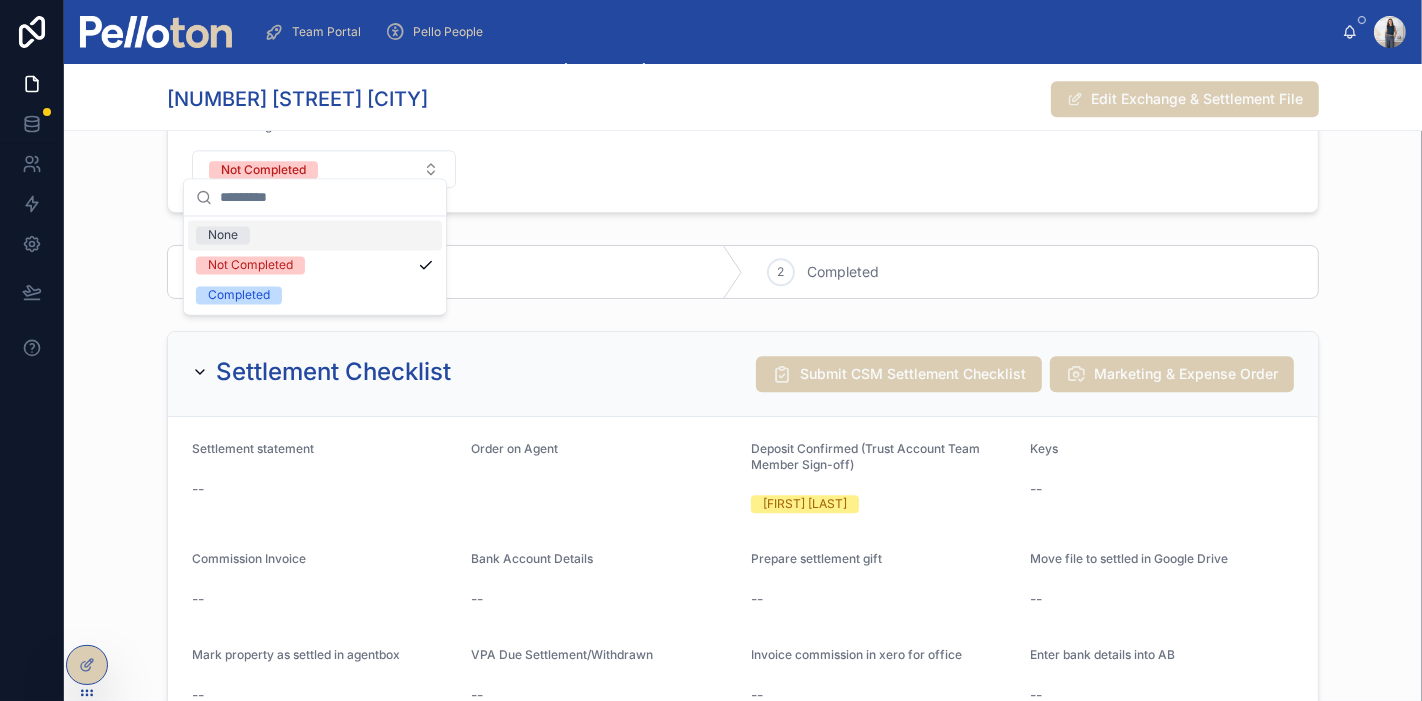 click on "None" at bounding box center (315, 236) 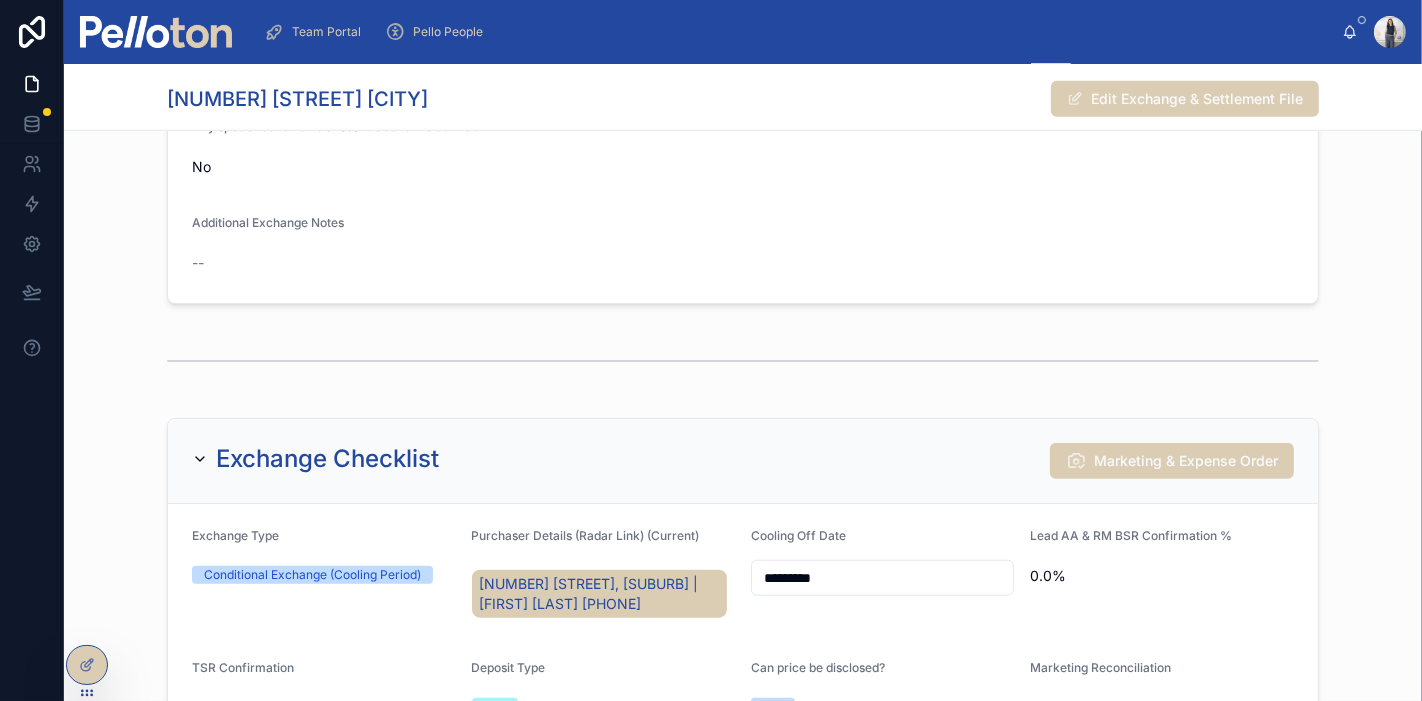 scroll, scrollTop: 1555, scrollLeft: 0, axis: vertical 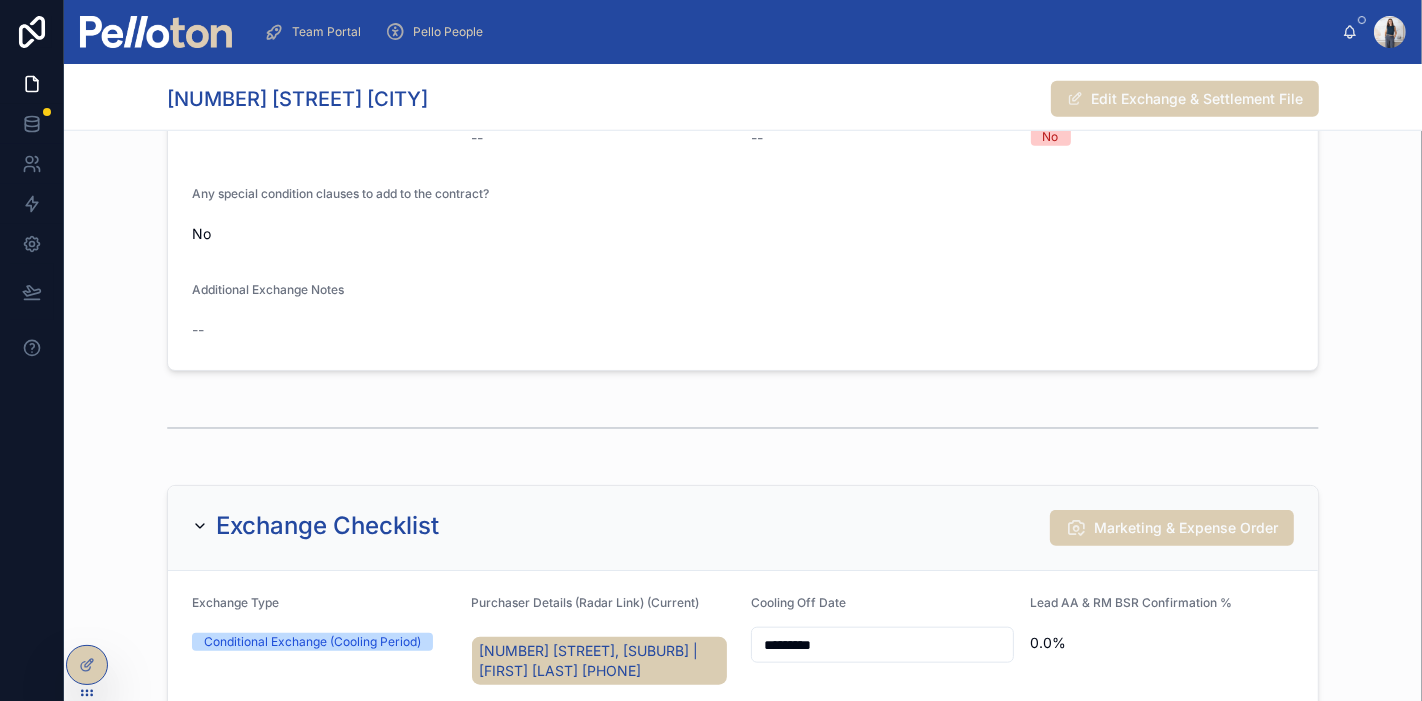 click on "Exchange Checklist Marketing & Expense Order Exchange Type Conditional Exchange (Cooling Period) Purchaser Details (Radar Link) (Current) [NUMBER] [STREET], [CITY] | [FIRST] [LAST] [PHONE] Cooling Off Date ********* Lead AA & RM BSR Confirmation % [PERCENT]% TSR Confirmation -- Deposit Type EFT Can price be disclosed? Yes Marketing Reconciliation -- Design DL cards -- Just Sold Social Post (Photos) -- Full deposit paid -- Scan documents to Google Drive Update vendor contact classes Authority to exchange completed Update portal to Under Offer? -- Agreed Deposit Amount to Be Paid on Cooling-Off Expiry -- Release of deposit clause (is there one in the contract) -- Outstanding marketing funds deducted from deposit -- Email support to organise DL distribution -- SaleFunder -- Update in agentbox Tick Portals if Off-Market -- Cancel Auctioneer if prior to Auction -- Does the deposit need to be invested? (this must be filled out) Pending - CSM Instructions Outstanding (Accounts) Processed (Accounts) -- Calendar Invites" at bounding box center (743, 1682) 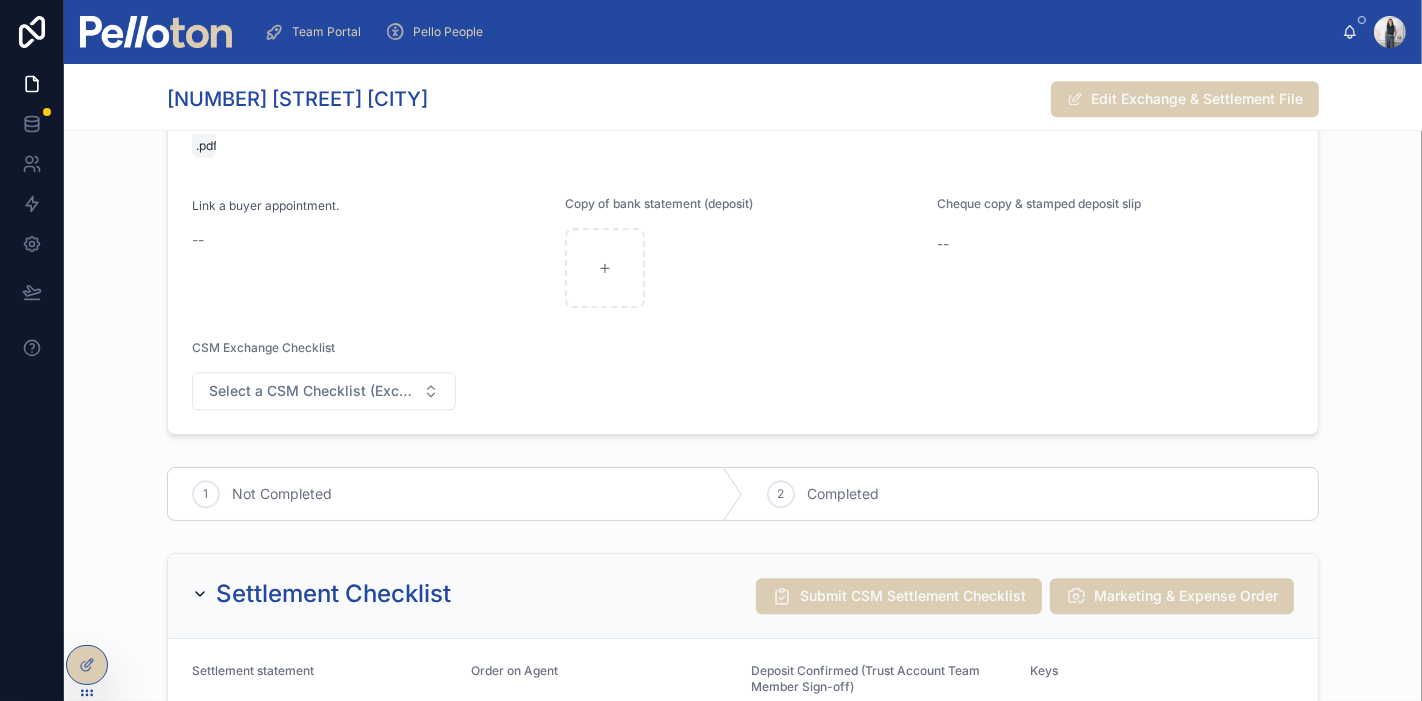 scroll, scrollTop: 4444, scrollLeft: 0, axis: vertical 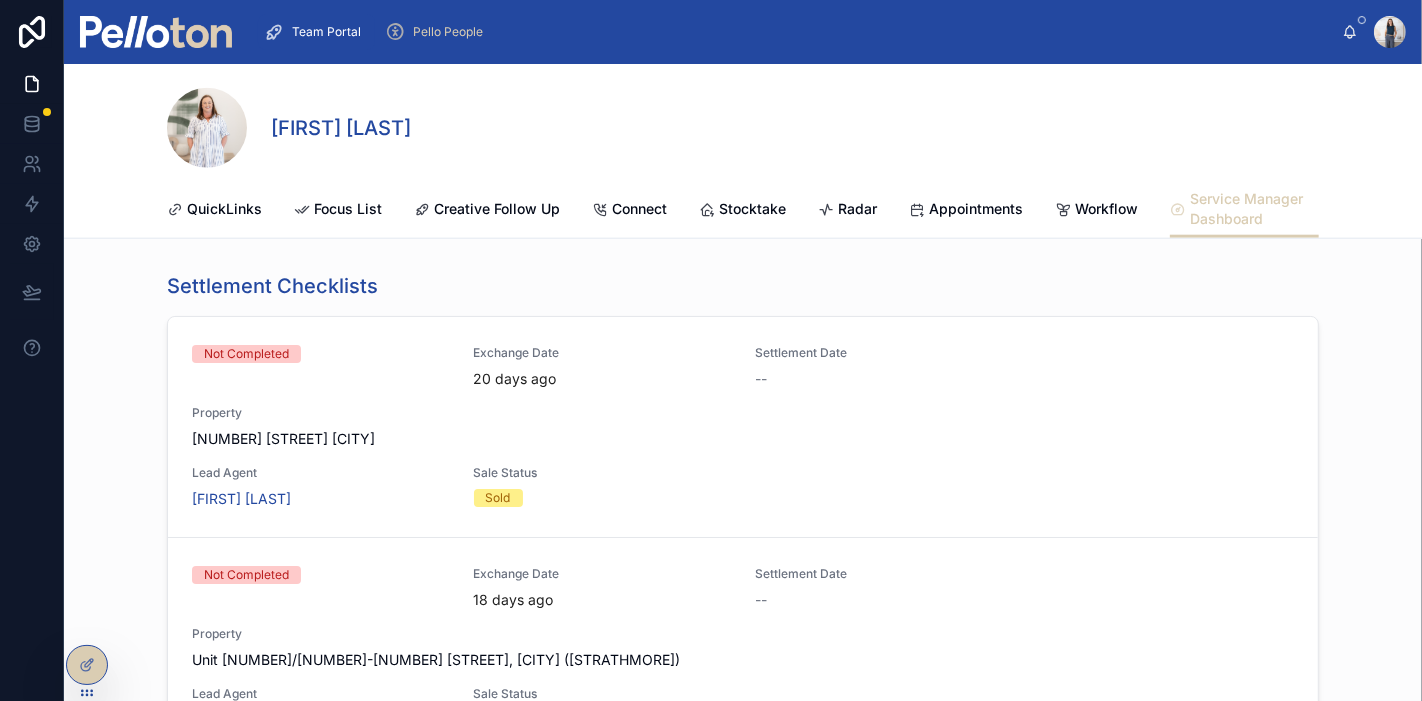 click on "[NUMBER] [STREET] [CITY]" at bounding box center (743, 439) 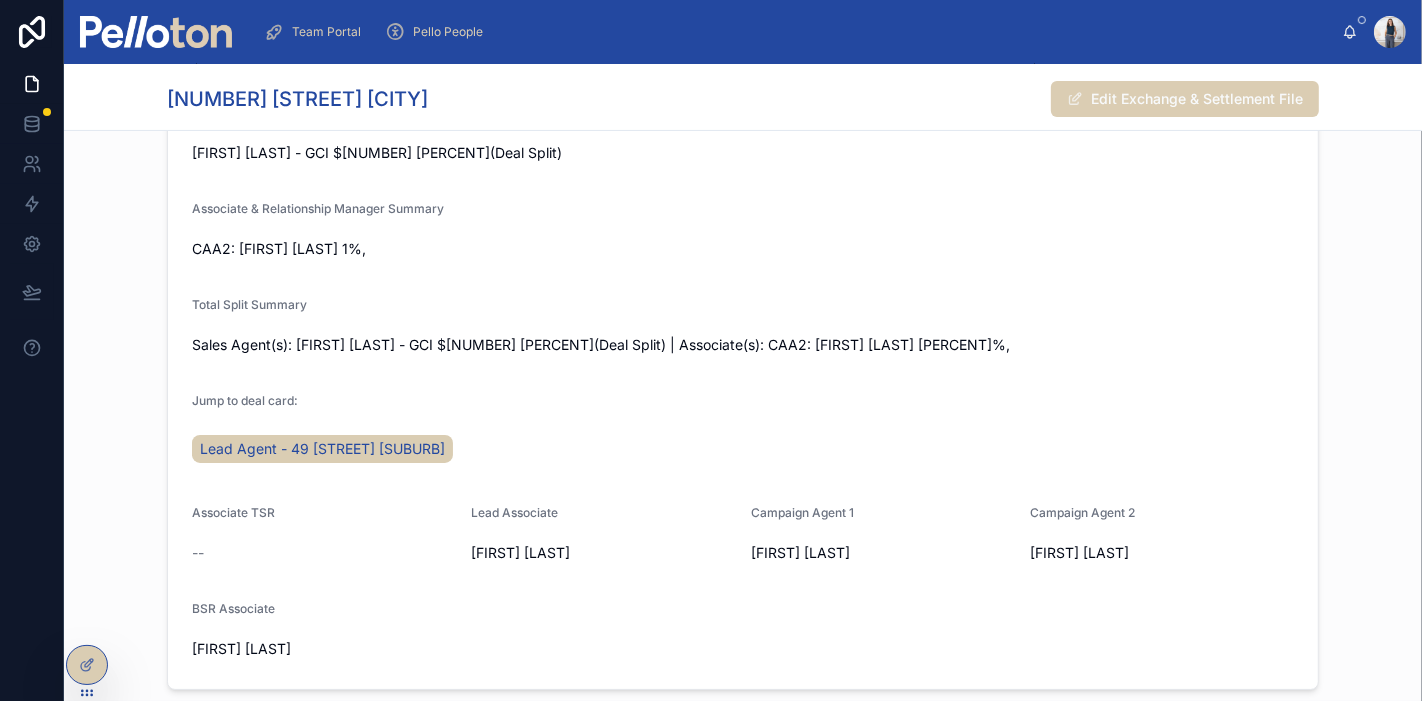 scroll, scrollTop: 6888, scrollLeft: 0, axis: vertical 